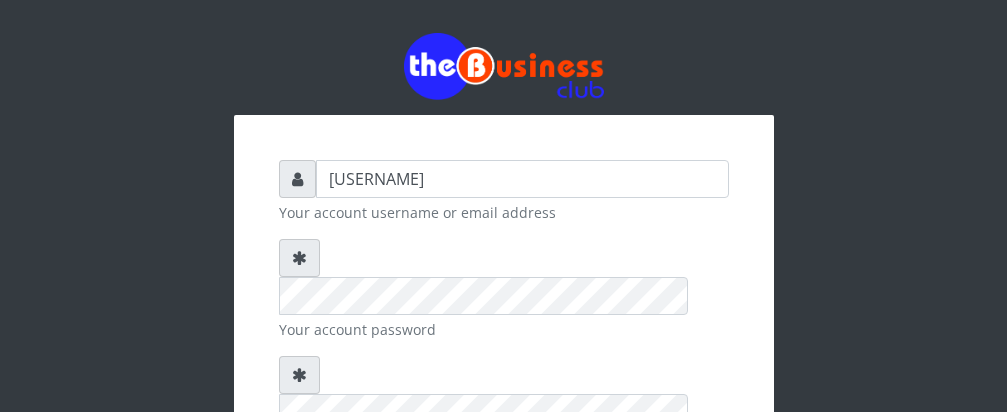 scroll, scrollTop: 0, scrollLeft: 0, axis: both 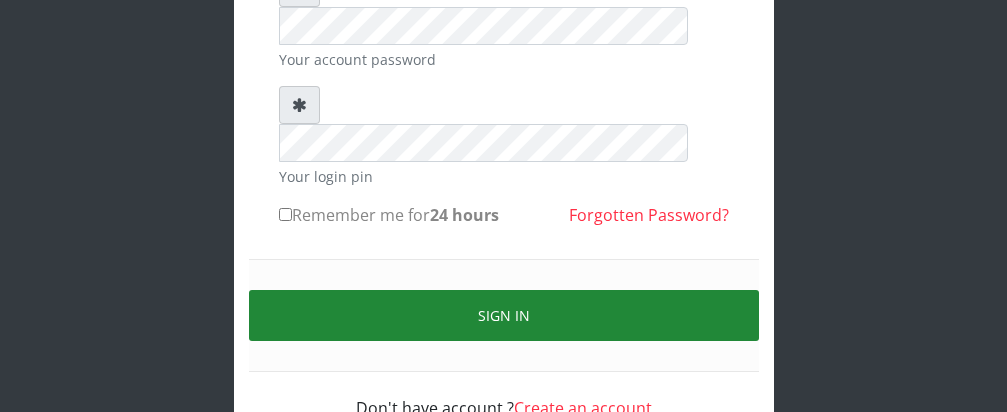 click on "Sign in" at bounding box center [504, 315] 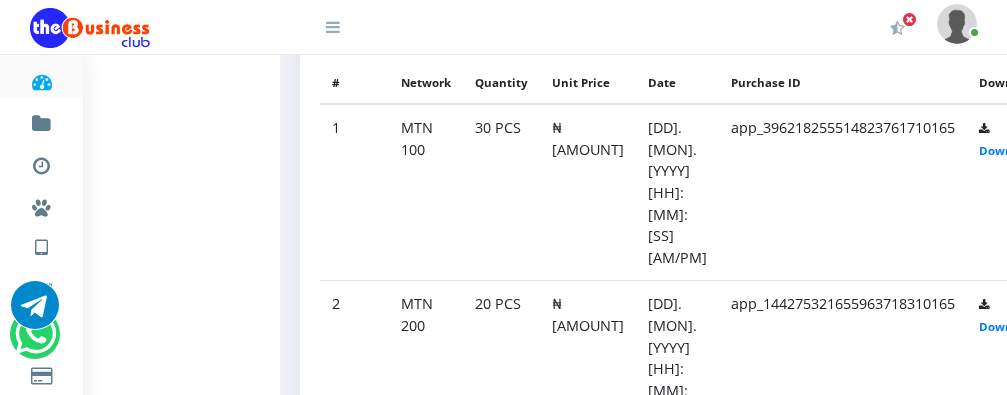 scroll, scrollTop: 1058, scrollLeft: 0, axis: vertical 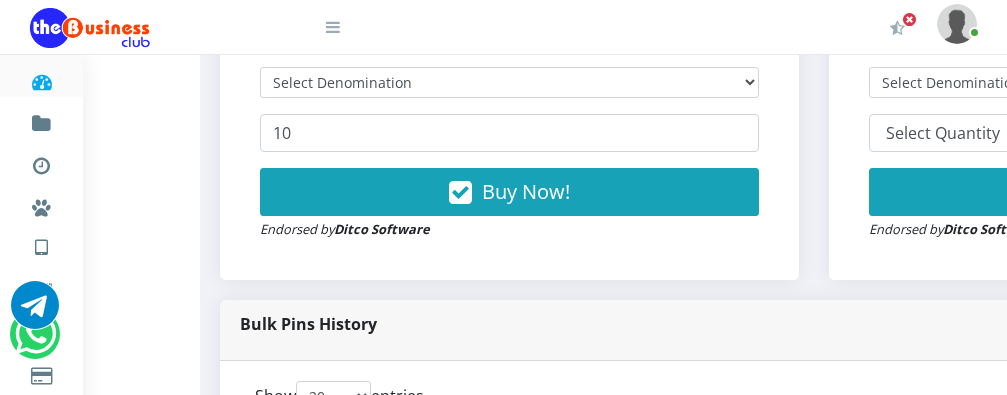 click on "Select Network
MTN
Globacom
9Mobile
Airtel" at bounding box center [1118, 35] 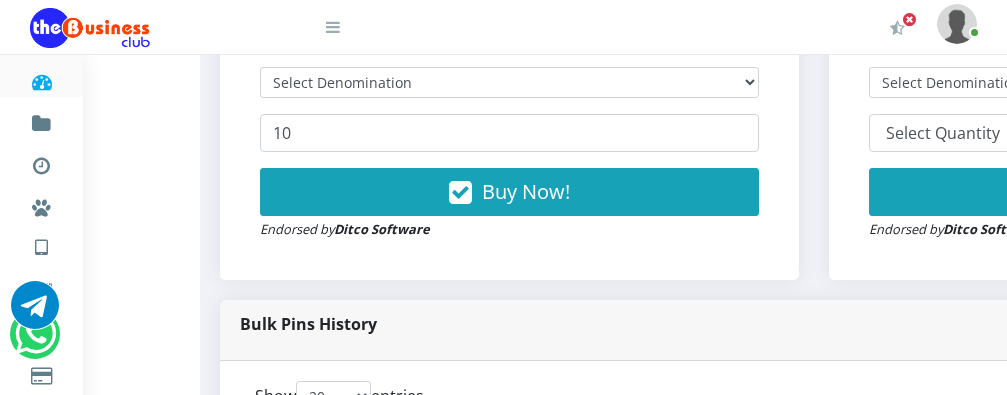 scroll, scrollTop: 568, scrollLeft: 80, axis: both 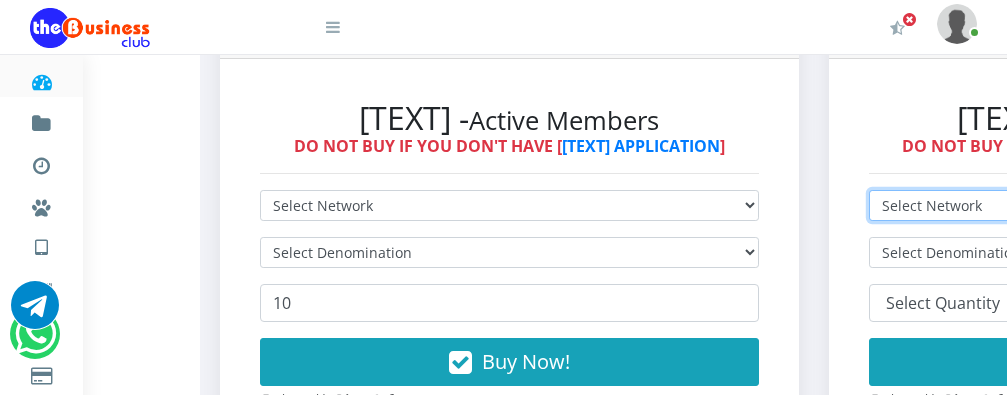 select on "Airtel" 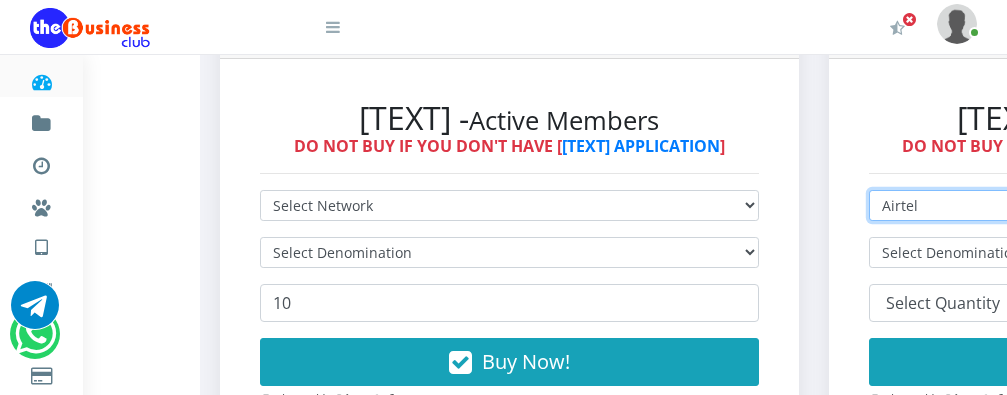 click on "Select Network
MTN
Globacom
9Mobile
Airtel" at bounding box center (1118, 205) 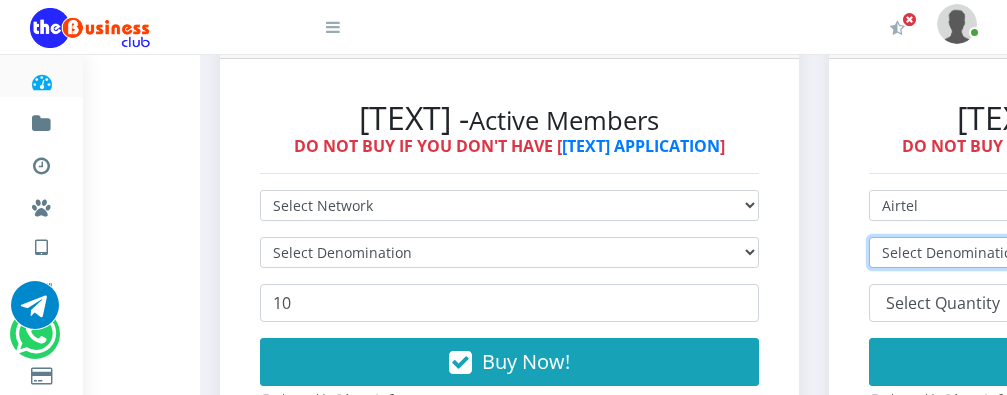click on "Select Denomination" at bounding box center [1118, 252] 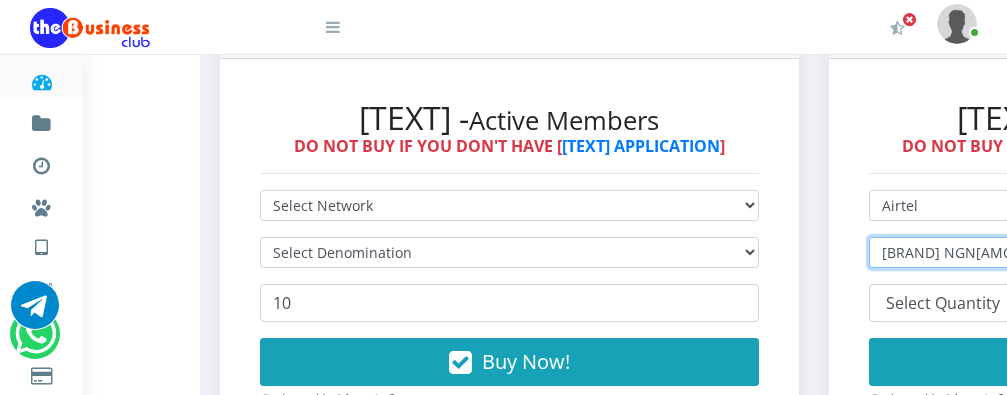 click on "Select Denomination Airtel NGN100 - ₦96.90 Airtel NGN200 - ₦193.80 Airtel NGN500 - ₦484.50 Airtel NGN1000 - ₦969.00" at bounding box center (1118, 252) 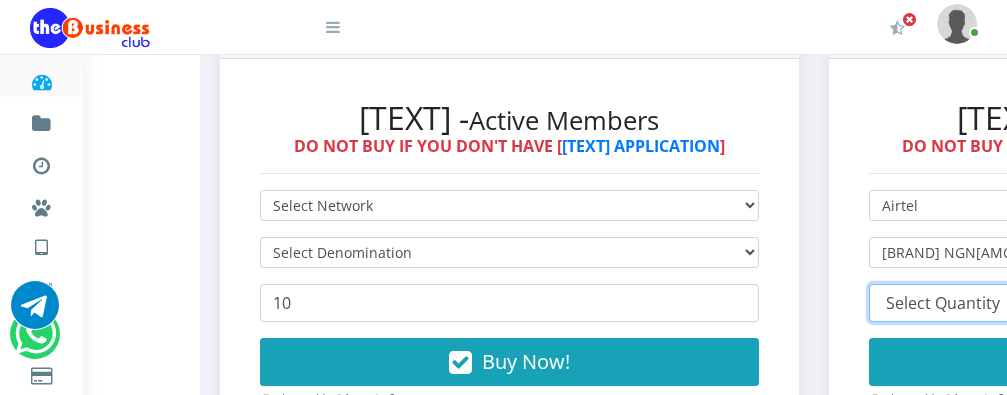 click on "[NUMBER]
[NUMBER]
[NUMBER]
[NUMBER]
[NUMBER] ([TEXT], [TEXT])
[NUMBER] ([TEXT], [TEXT])
[NUMBER] ([TEXT], [TEXT])
[NUMBER] ([TEXT], [TEXT])
[NUMBER] ([TEXT], [TEXT])
[NUMBER]
[NUMBER]
[NUMBER]
[NUMBER]
[NUMBER]" at bounding box center (1118, 303) 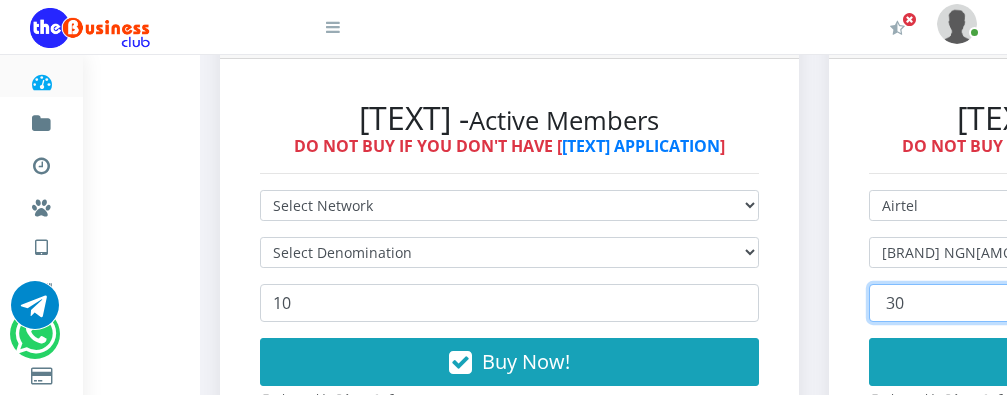 click on "[NUMBER]
[NUMBER]
[NUMBER]
[NUMBER]
[NUMBER] ([TEXT], [TEXT])
[NUMBER] ([TEXT], [TEXT])
[NUMBER] ([TEXT], [TEXT])
[NUMBER] ([TEXT], [TEXT])
[NUMBER] ([TEXT], [TEXT])
[NUMBER]
[NUMBER]
[NUMBER]
[NUMBER]
[NUMBER]" at bounding box center (1118, 303) 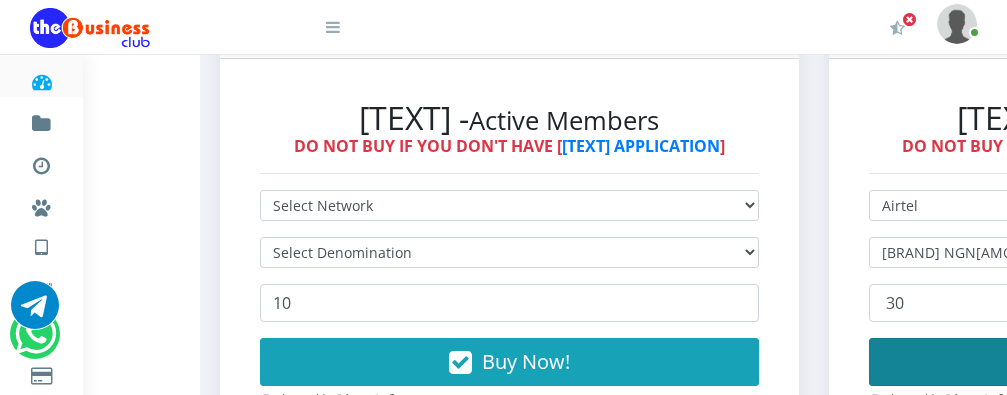 click on "Buy Now!" at bounding box center (1118, 362) 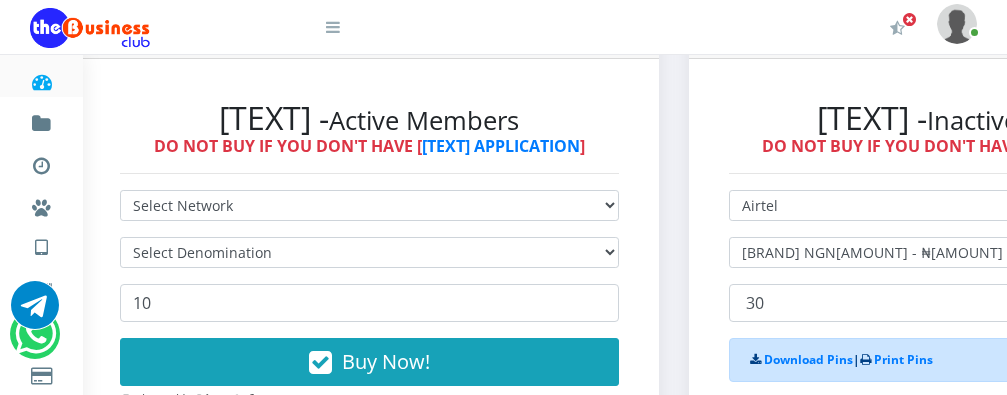 scroll, scrollTop: 568, scrollLeft: 240, axis: both 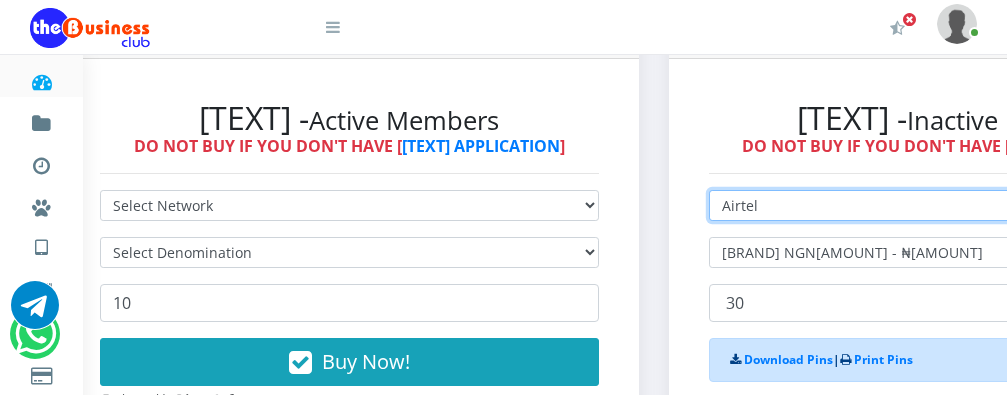 click on "Select Network
MTN
Globacom
9Mobile
Airtel" at bounding box center [958, 205] 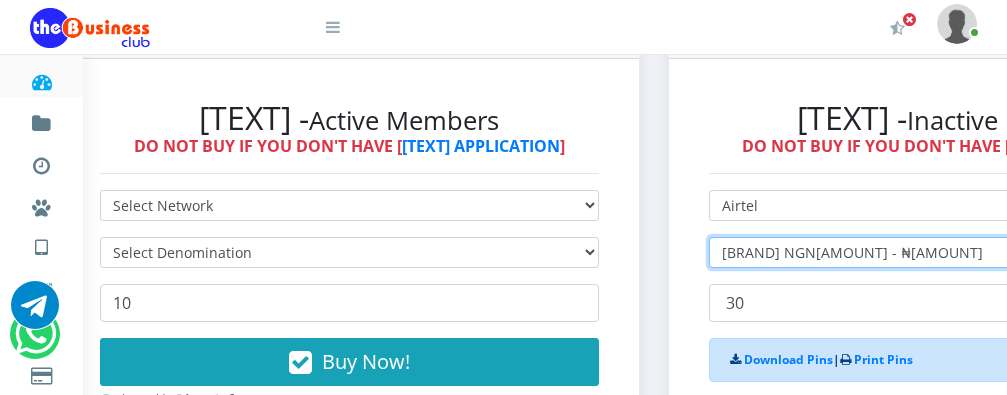 click on "Select Denomination Airtel NGN100 - ₦96.90 Airtel NGN200 - ₦193.80 Airtel NGN500 - ₦484.50 Airtel NGN1000 - ₦969.00" at bounding box center (958, 252) 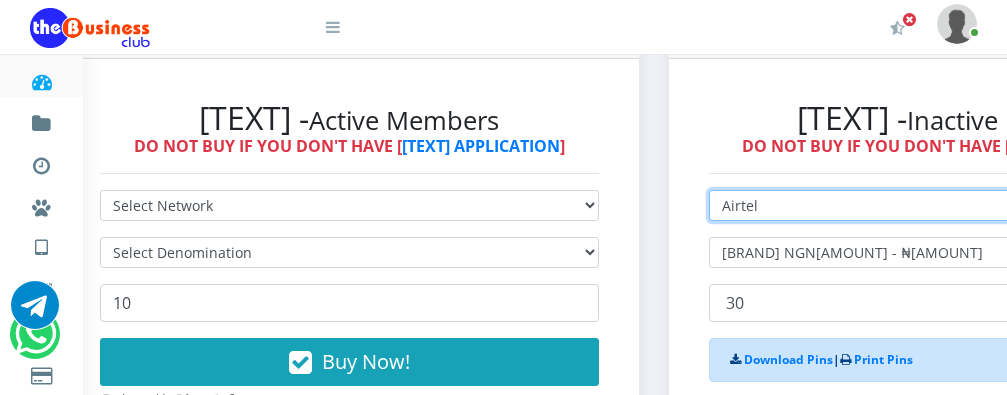 click on "Select Network
MTN
Globacom
9Mobile
Airtel" at bounding box center (958, 205) 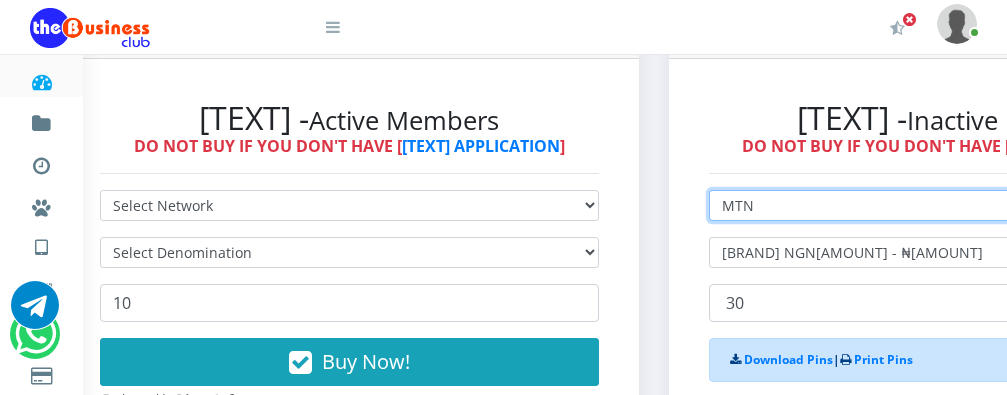click on "Select Network
MTN
Globacom
9Mobile
Airtel" at bounding box center (958, 205) 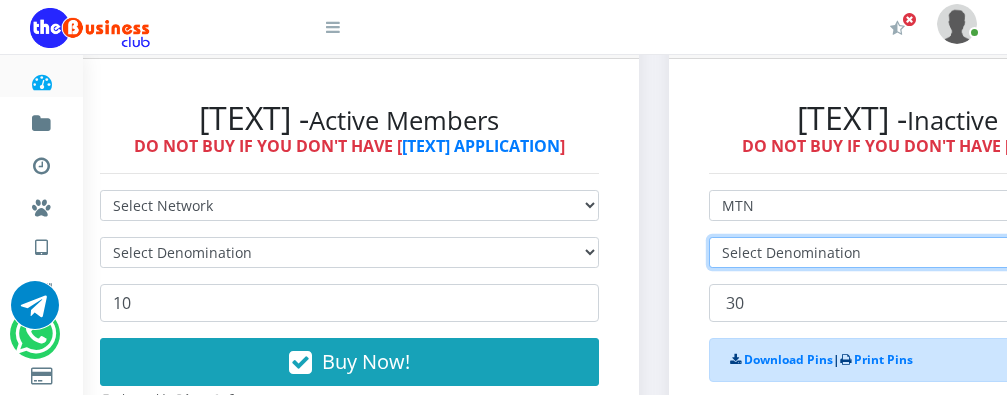 click on "Select Denomination" at bounding box center (958, 252) 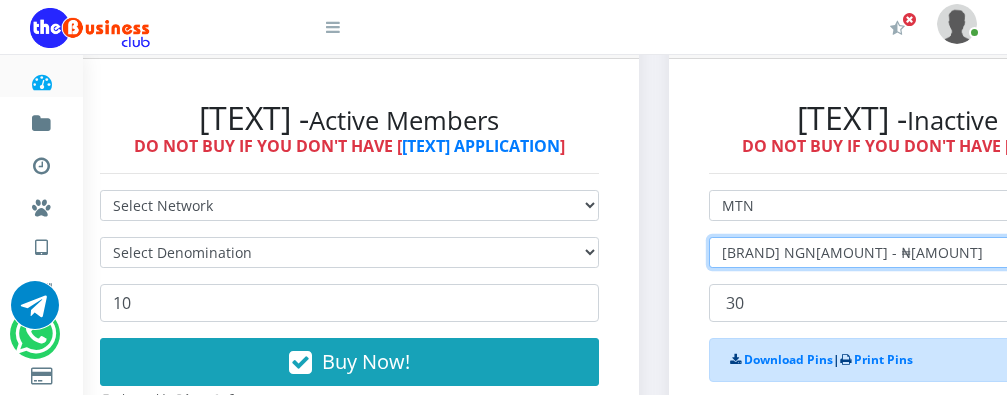 click on "Select Denomination [BRAND] NGN[AMOUNT] - ₦[AMOUNT] [BRAND] NGN[AMOUNT] - ₦[AMOUNT] [BRAND] NGN[AMOUNT] - ₦[AMOUNT] [BRAND] NGN[AMOUNT] - ₦[AMOUNT] [BRAND] NGN[AMOUNT] - ₦[AMOUNT] [BRAND] NGN[AMOUNT] - ₦[AMOUNT]" at bounding box center [958, 252] 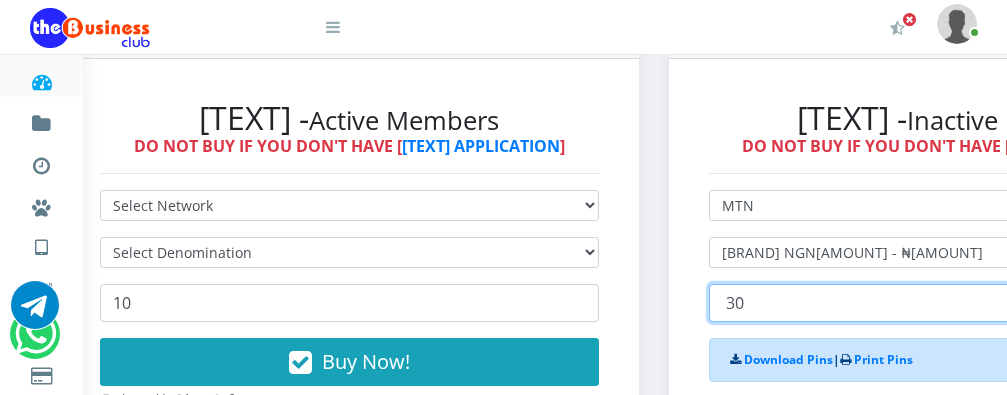 click on "[NUMBER]
[NUMBER]
[NUMBER]
[NUMBER]
[NUMBER] ([TEXT], [TEXT])
[NUMBER] ([TEXT], [TEXT])
[NUMBER] ([TEXT], [TEXT])
[NUMBER] ([TEXT], [TEXT])
[NUMBER] ([TEXT], [TEXT])
[NUMBER]
[NUMBER]
[NUMBER]
[NUMBER]
[NUMBER]" at bounding box center [958, 303] 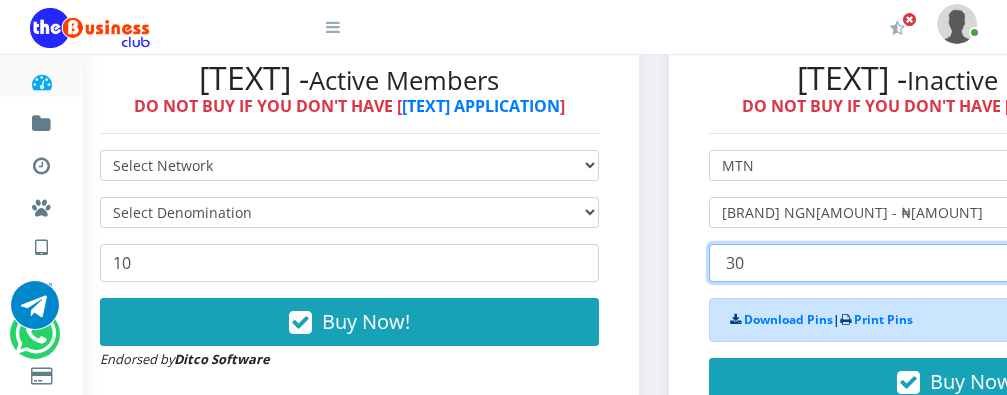 scroll, scrollTop: 648, scrollLeft: 240, axis: both 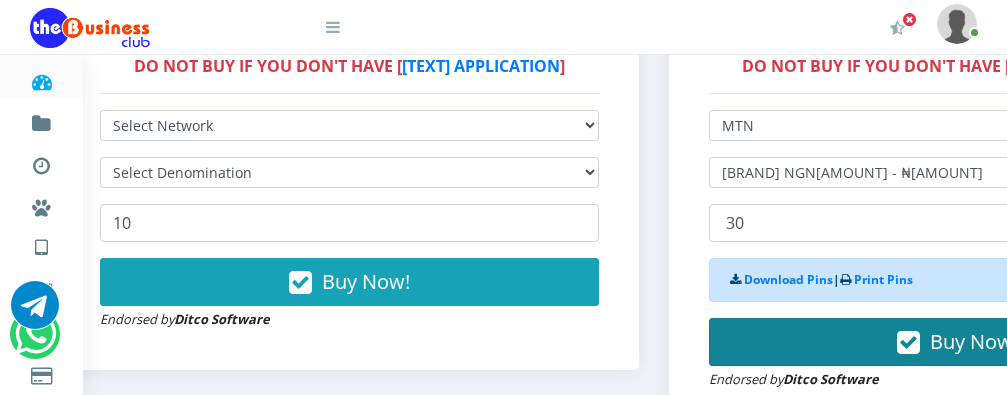 click at bounding box center (908, 343) 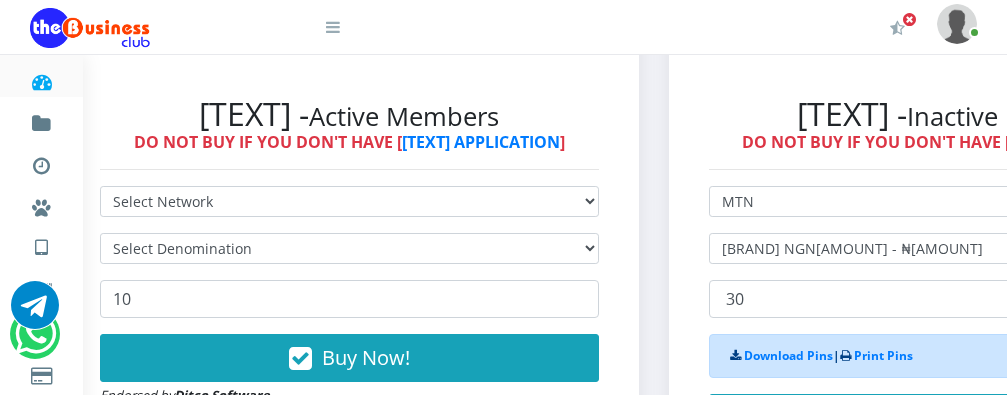 scroll, scrollTop: 608, scrollLeft: 240, axis: both 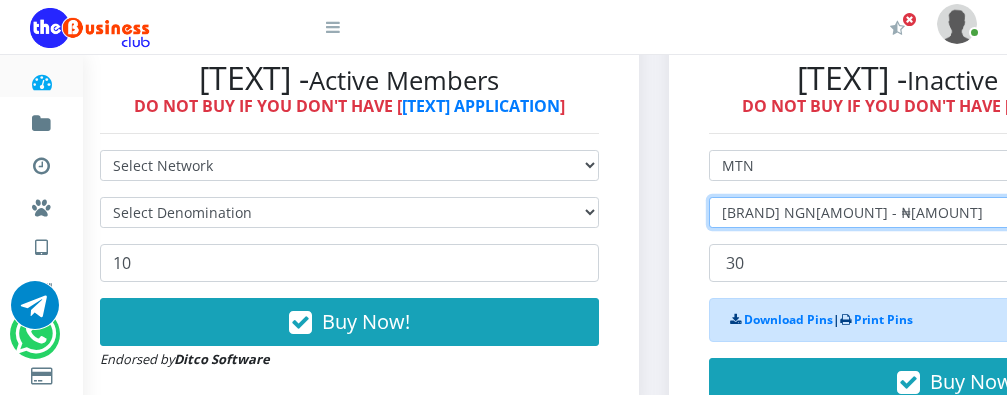 click on "Select Denomination [BRAND] NGN[AMOUNT] - ₦[AMOUNT] [BRAND] NGN[AMOUNT] - ₦[AMOUNT] [BRAND] NGN[AMOUNT] - ₦[AMOUNT] [BRAND] NGN[AMOUNT] - ₦[AMOUNT] [BRAND] NGN[AMOUNT] - ₦[AMOUNT] [BRAND] NGN[AMOUNT] - ₦[AMOUNT]" at bounding box center (958, 212) 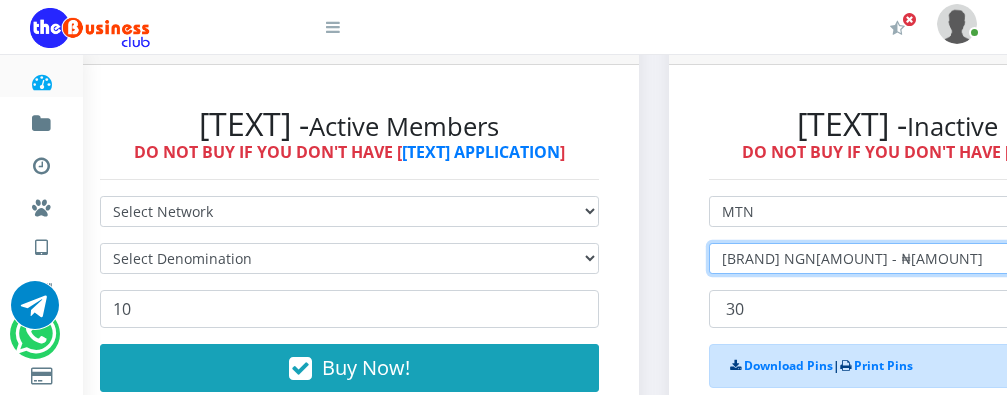 scroll, scrollTop: 608, scrollLeft: 240, axis: both 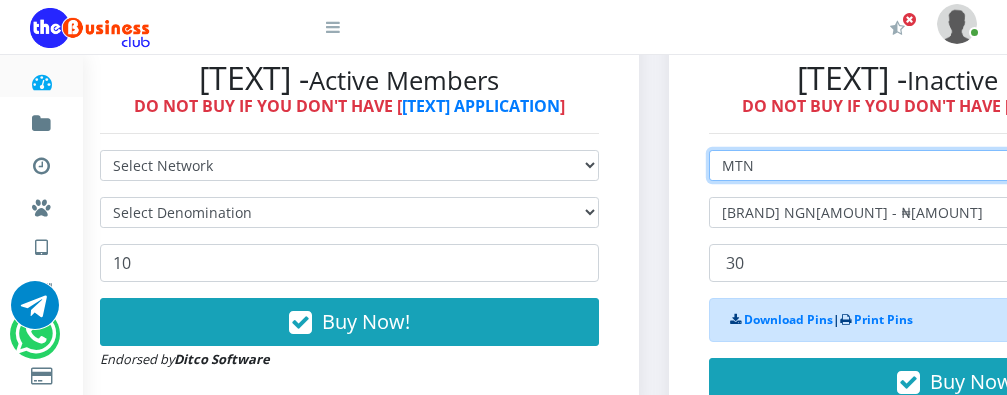 click on "Select Network
MTN
Globacom
9Mobile
Airtel" at bounding box center (958, 165) 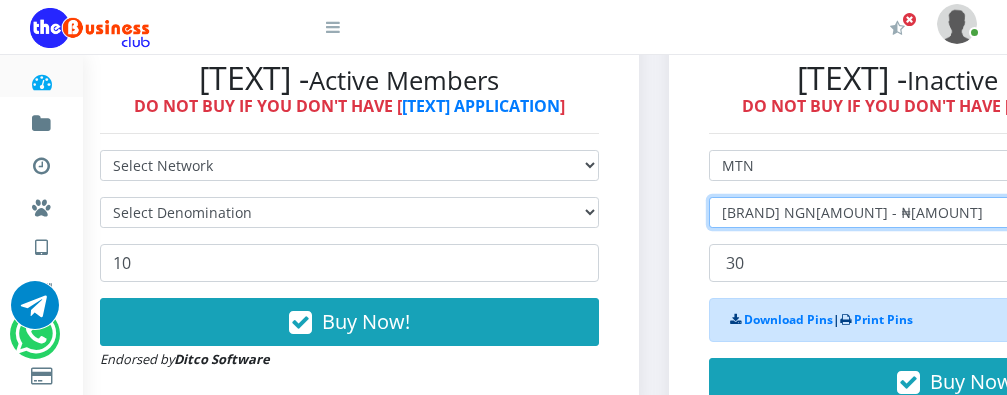 click on "Select Denomination [BRAND] NGN[AMOUNT] - ₦[AMOUNT] [BRAND] NGN[AMOUNT] - ₦[AMOUNT] [BRAND] NGN[AMOUNT] - ₦[AMOUNT] [BRAND] NGN[AMOUNT] - ₦[AMOUNT] [BRAND] NGN[AMOUNT] - ₦[AMOUNT] [BRAND] NGN[AMOUNT] - ₦[AMOUNT]" at bounding box center [958, 212] 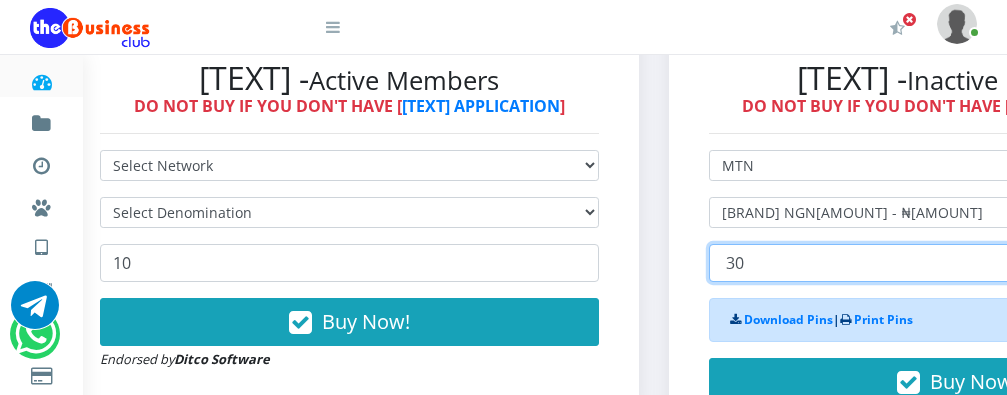 click on "[NUMBER]
[NUMBER]
[NUMBER]
[NUMBER]
[NUMBER] ([TEXT], [TEXT])
[NUMBER] ([TEXT], [TEXT])
[NUMBER] ([TEXT], [TEXT])
[NUMBER] ([TEXT], [TEXT])
[NUMBER] ([TEXT], [TEXT])
[NUMBER]
[NUMBER]
[NUMBER]
[NUMBER]
[NUMBER]" at bounding box center (958, 263) 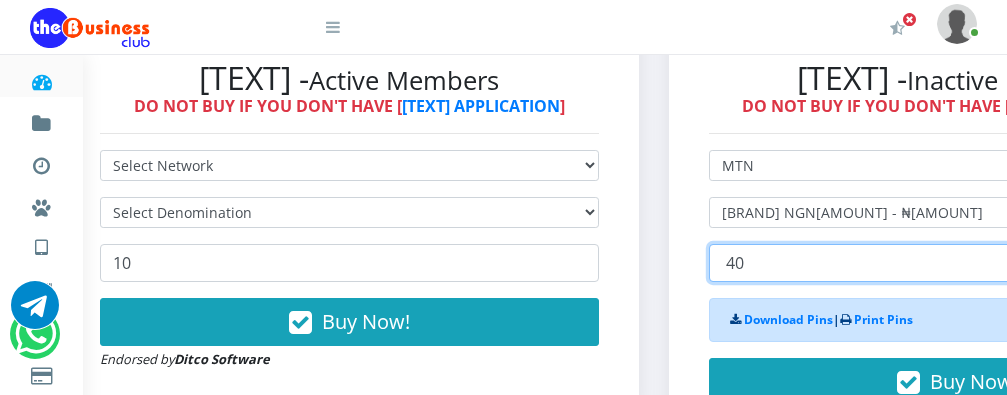 click on "[NUMBER]
[NUMBER]
[NUMBER]
[NUMBER]
[NUMBER] ([TEXT], [TEXT])
[NUMBER] ([TEXT], [TEXT])
[NUMBER] ([TEXT], [TEXT])
[NUMBER] ([TEXT], [TEXT])
[NUMBER] ([TEXT], [TEXT])
[NUMBER]
[NUMBER]
[NUMBER]
[NUMBER]
[NUMBER]" at bounding box center [958, 263] 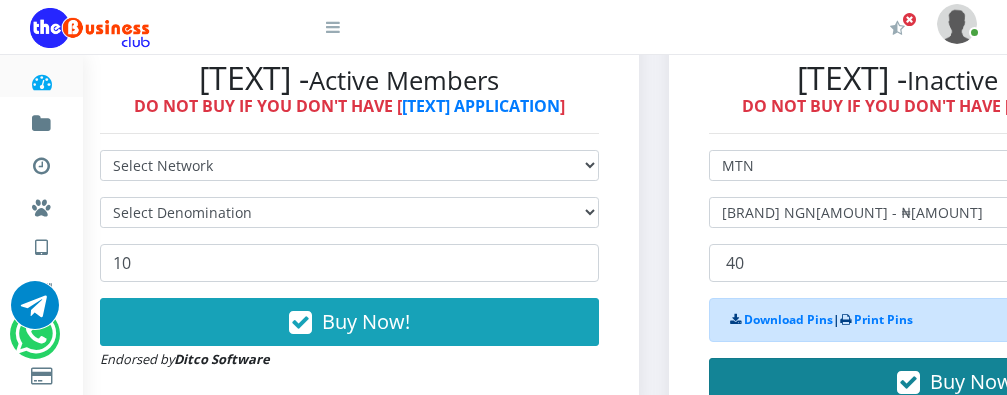 click on "Buy Now!" at bounding box center [958, 382] 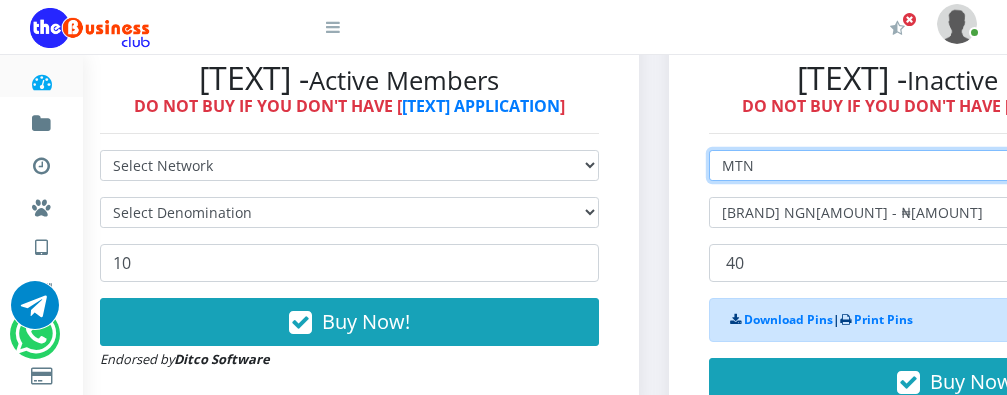 click on "Select Network
MTN
Globacom
9Mobile
Airtel" at bounding box center (958, 165) 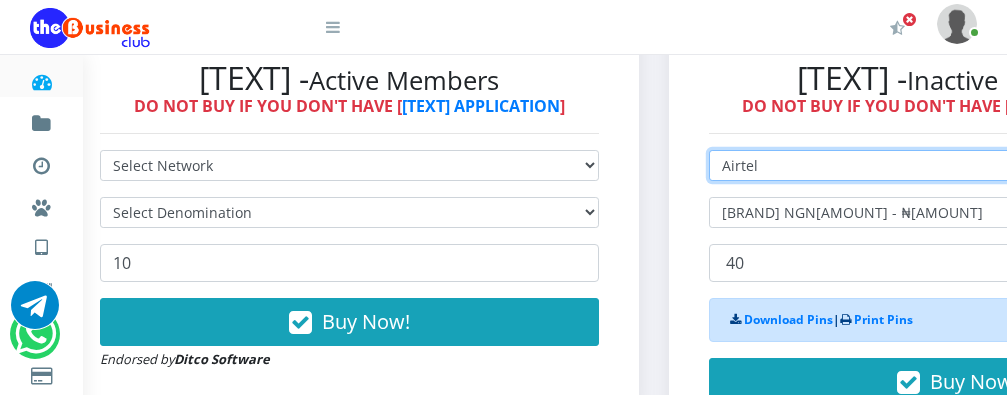 click on "Select Network
MTN
Globacom
9Mobile
Airtel" at bounding box center (958, 165) 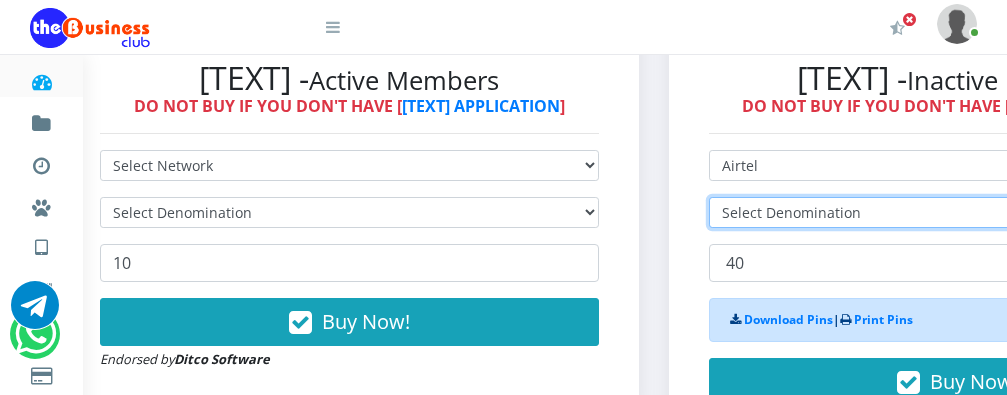 click on "Select Denomination Airtel NGN100 - ₦96.90 Airtel NGN200 - ₦193.80 Airtel NGN500 - ₦484.50 Airtel NGN1000 - ₦969.00" at bounding box center (958, 212) 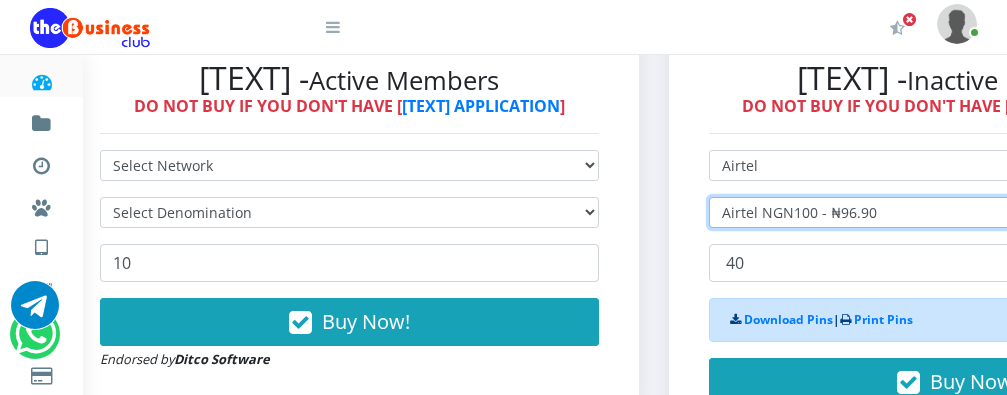 click on "Select Denomination Airtel NGN100 - ₦96.90 Airtel NGN200 - ₦193.80 Airtel NGN500 - ₦484.50 Airtel NGN1000 - ₦969.00" at bounding box center (958, 212) 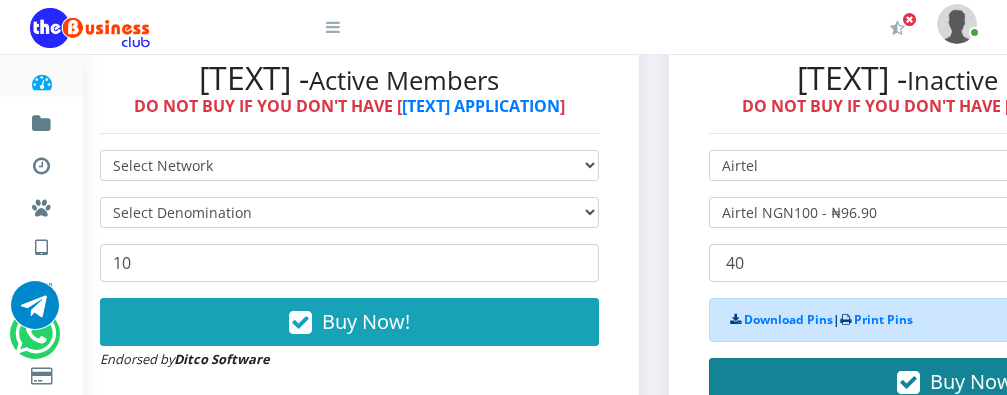 click on "Buy Now!" at bounding box center [958, 382] 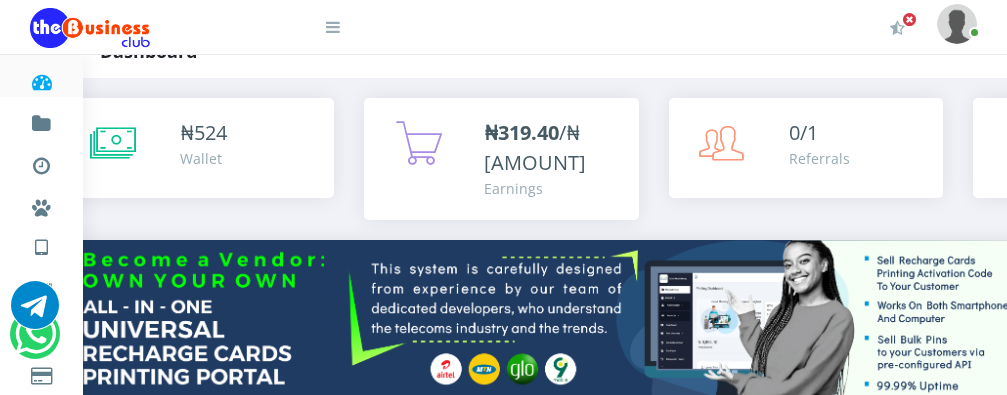 scroll, scrollTop: 21, scrollLeft: 240, axis: both 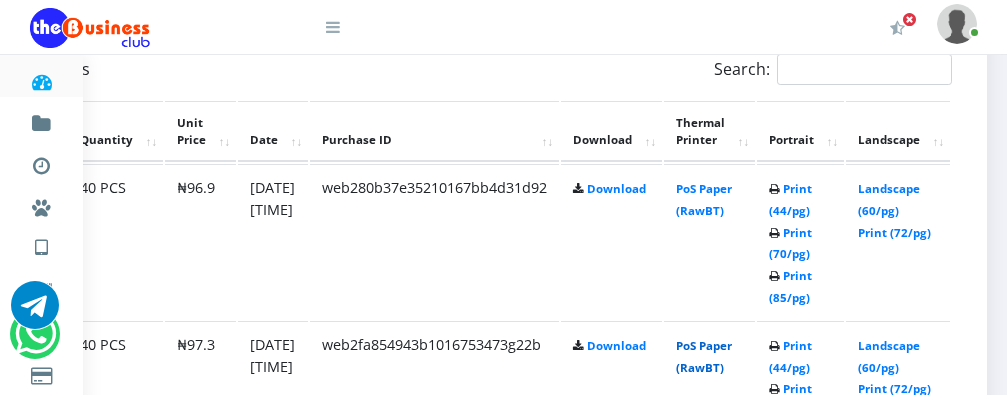 click on "PoS Paper (RawBT)" at bounding box center (704, 356) 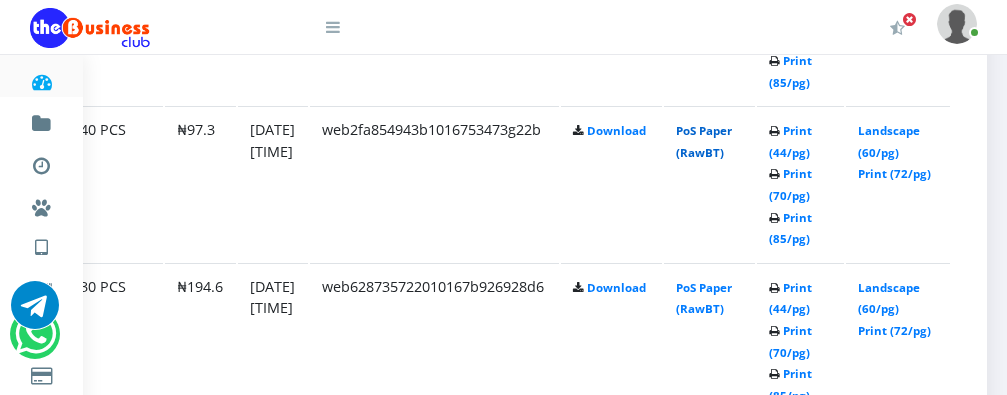scroll, scrollTop: 1312, scrollLeft: 257, axis: both 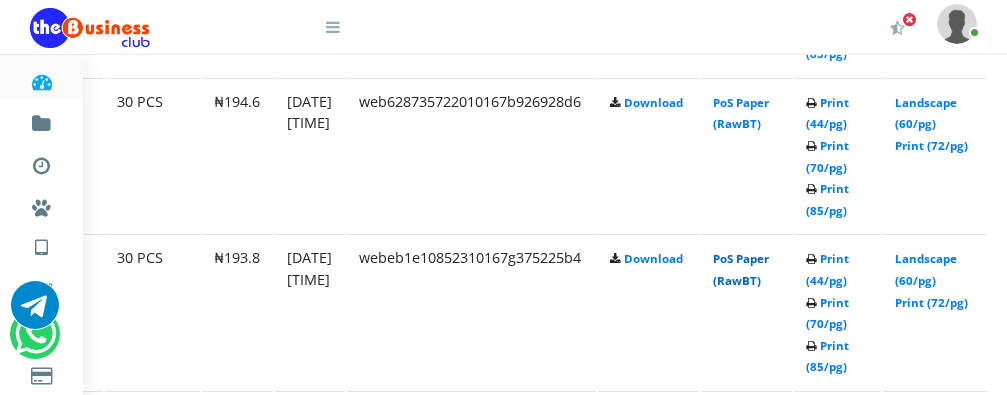 click on "PoS Paper (RawBT)" at bounding box center (741, 269) 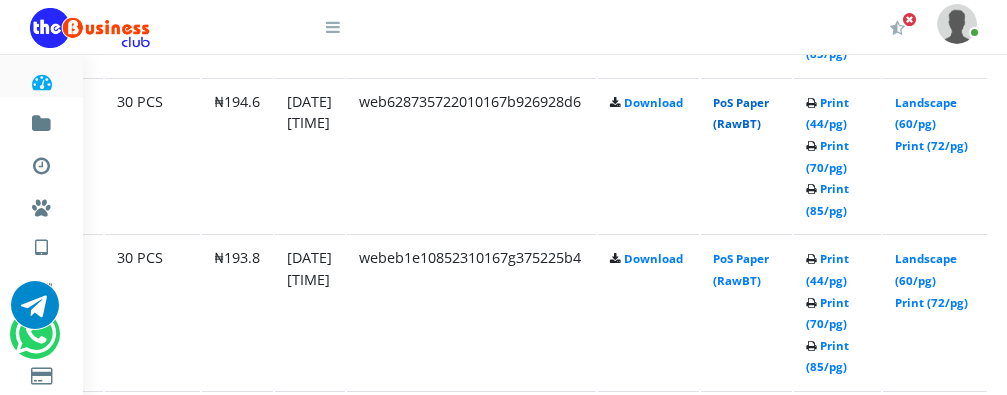click on "PoS Paper (RawBT)" at bounding box center (741, 113) 